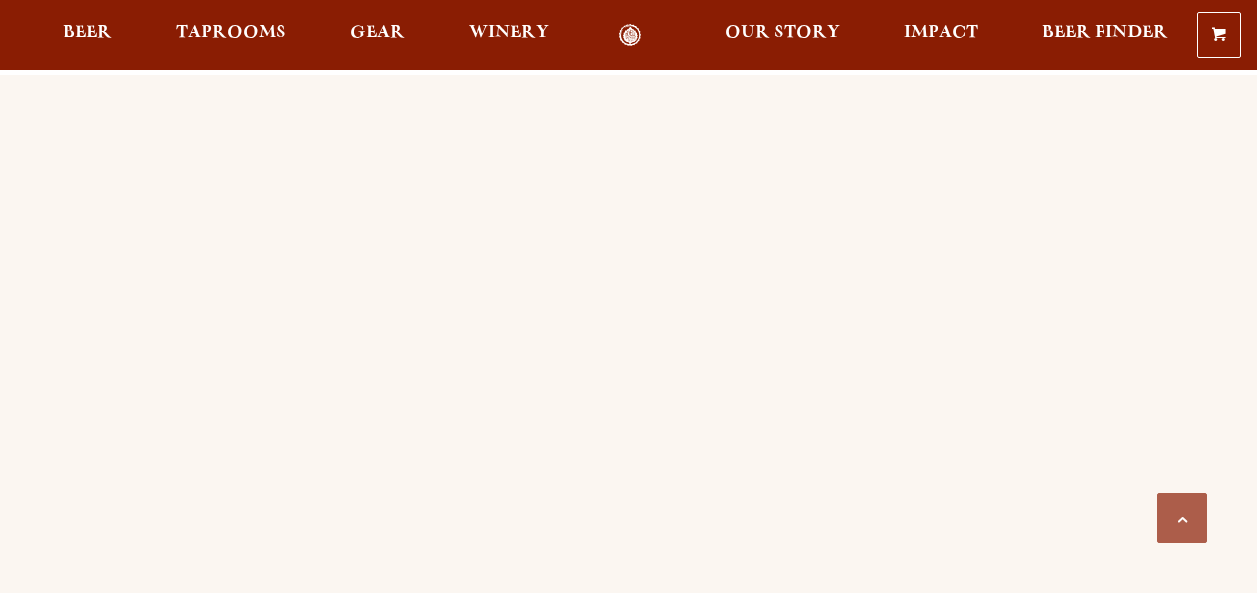scroll, scrollTop: 0, scrollLeft: 0, axis: both 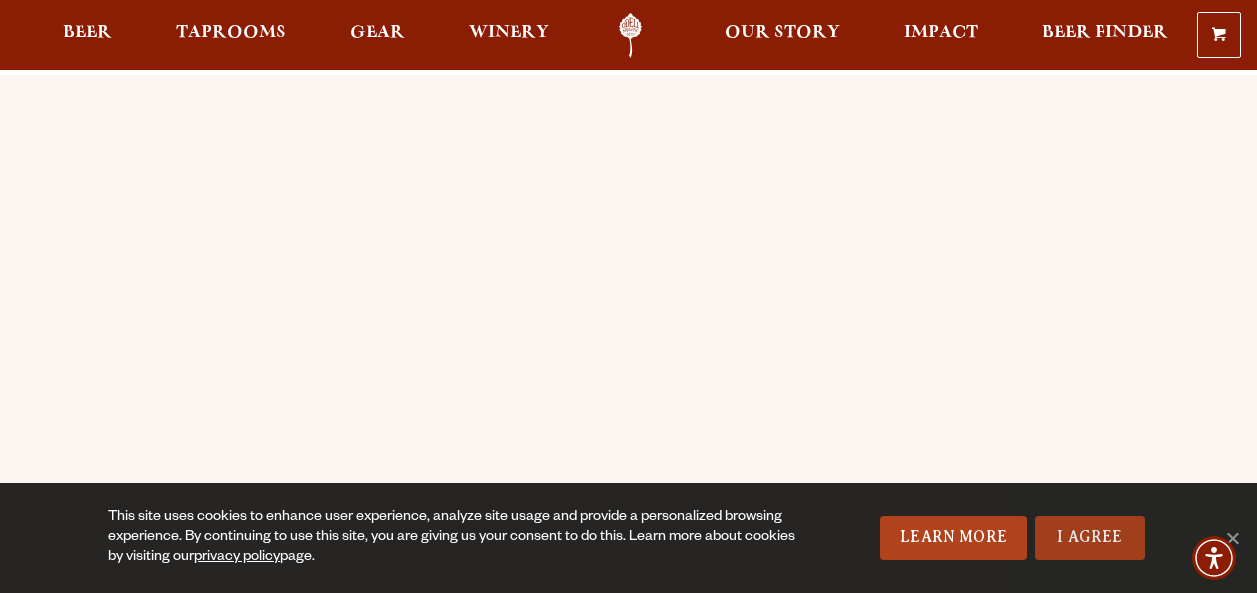 click on "I Agree" at bounding box center [1090, 538] 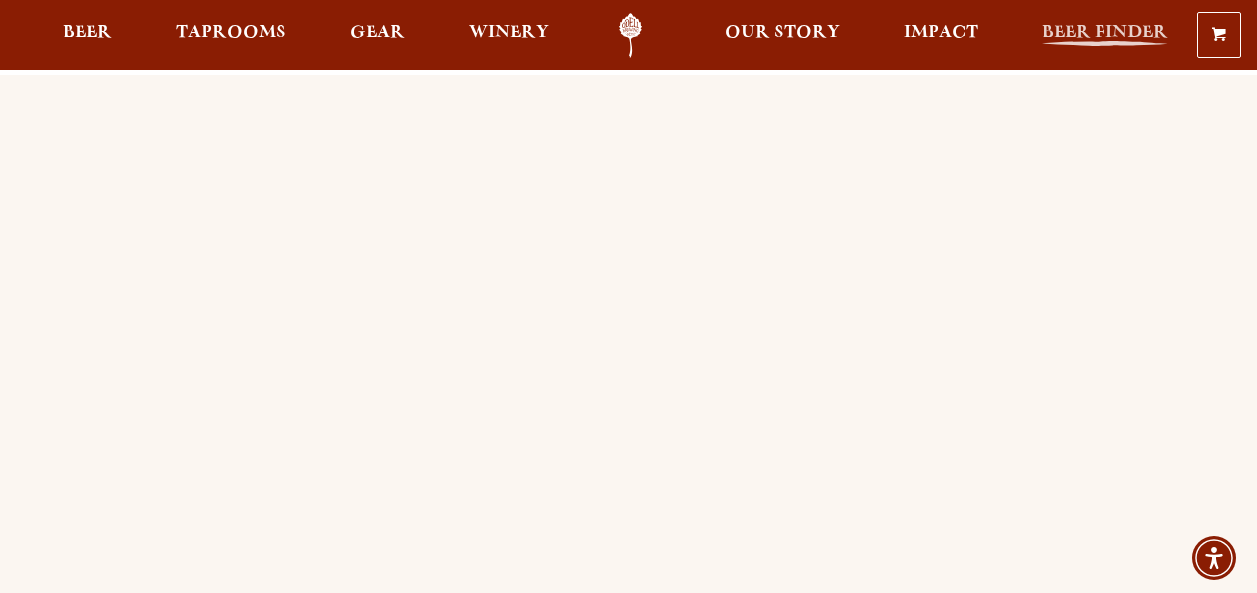 click on "Beer Finder" at bounding box center (1105, 33) 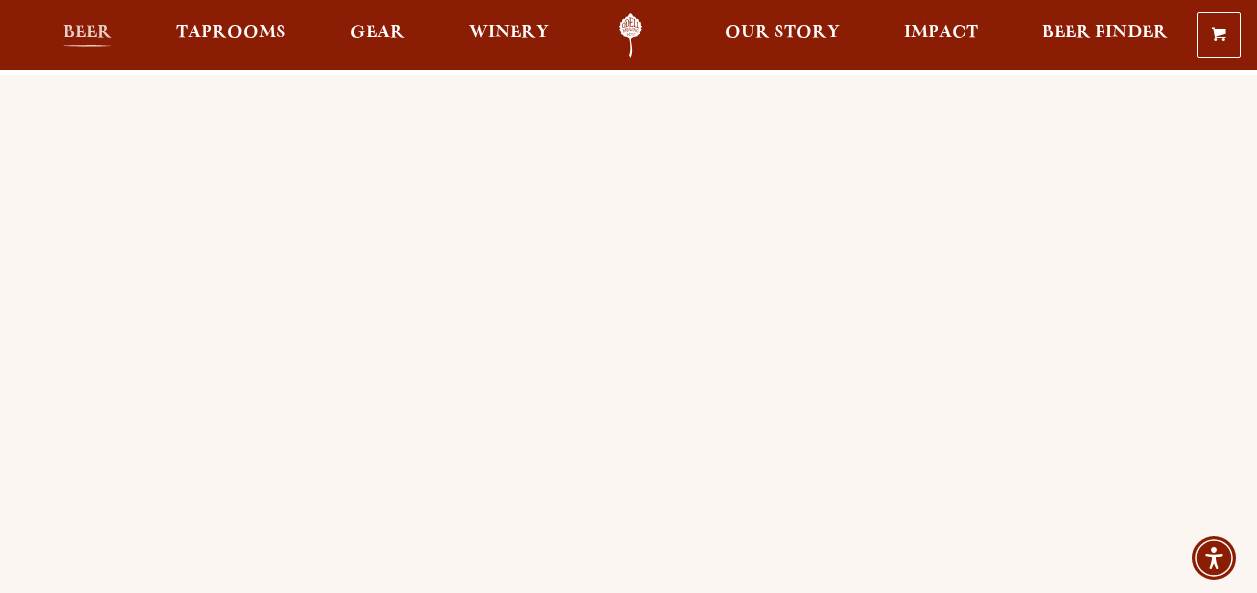click on "Beer" at bounding box center [87, 33] 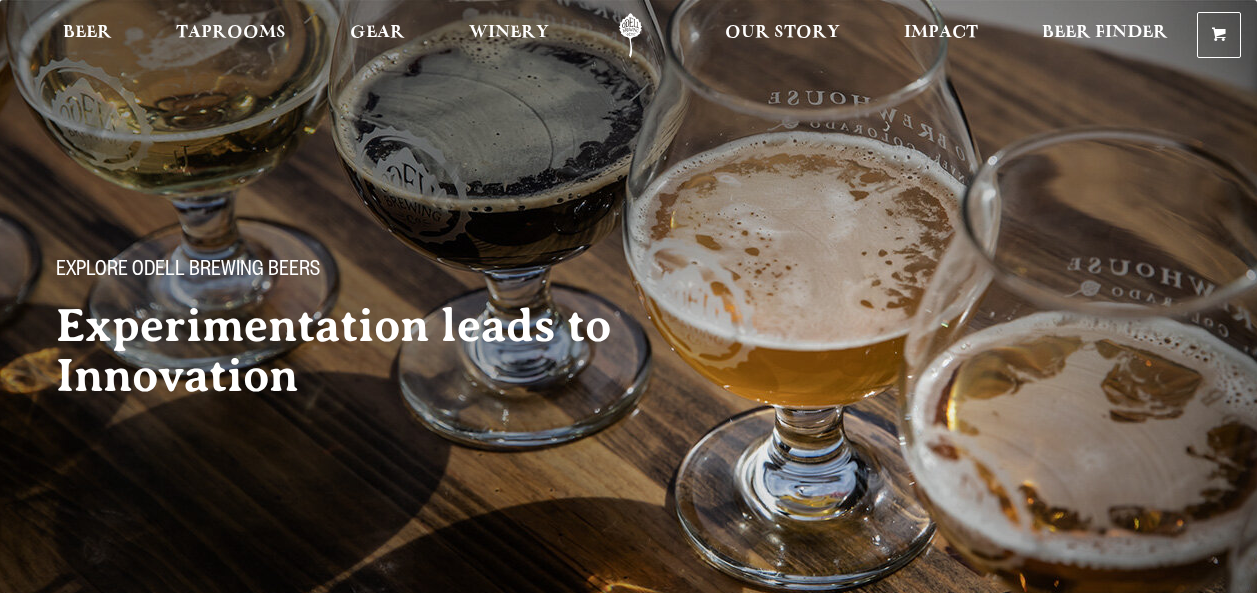 scroll, scrollTop: 0, scrollLeft: 0, axis: both 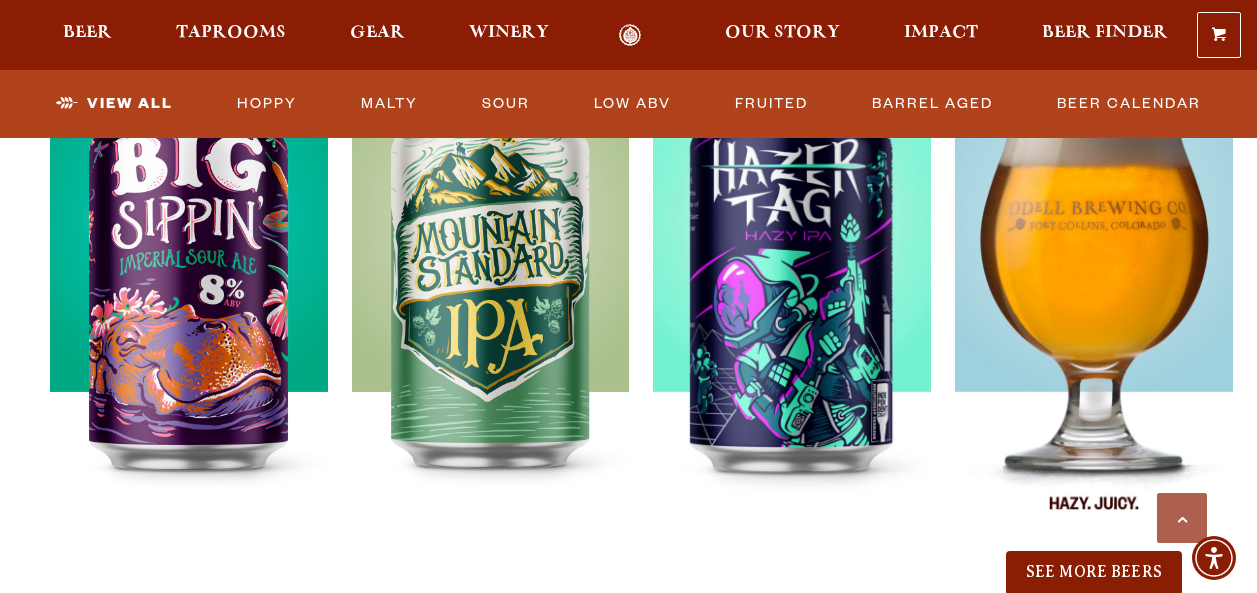 drag, startPoint x: 1093, startPoint y: 286, endPoint x: 1130, endPoint y: 275, distance: 38.600517 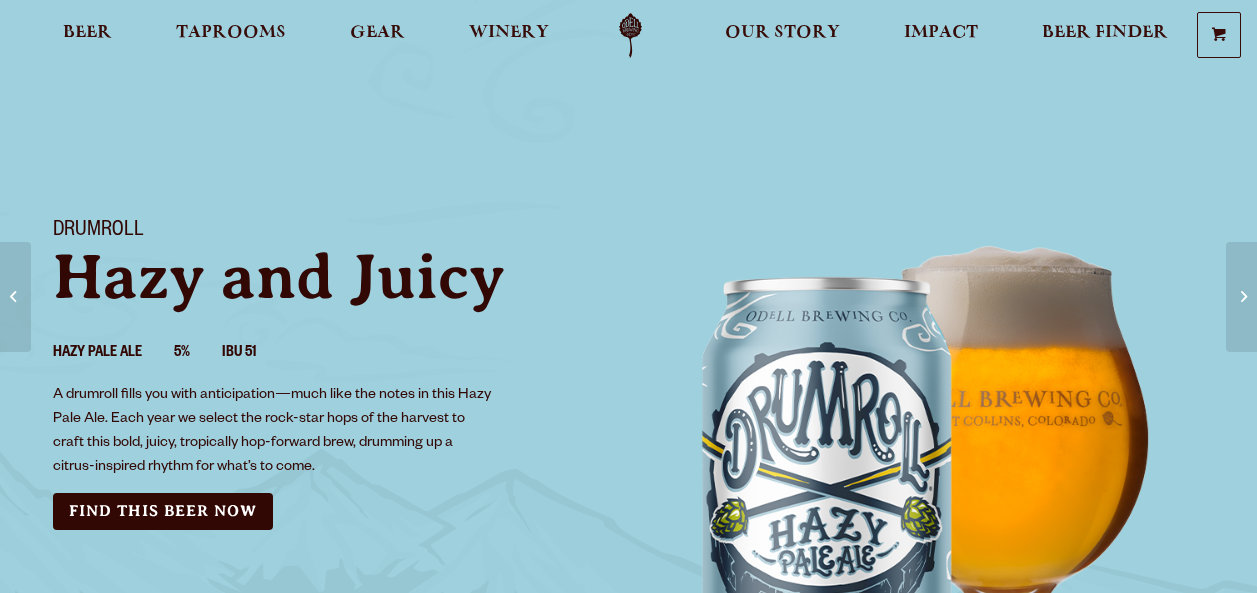 scroll, scrollTop: 0, scrollLeft: 0, axis: both 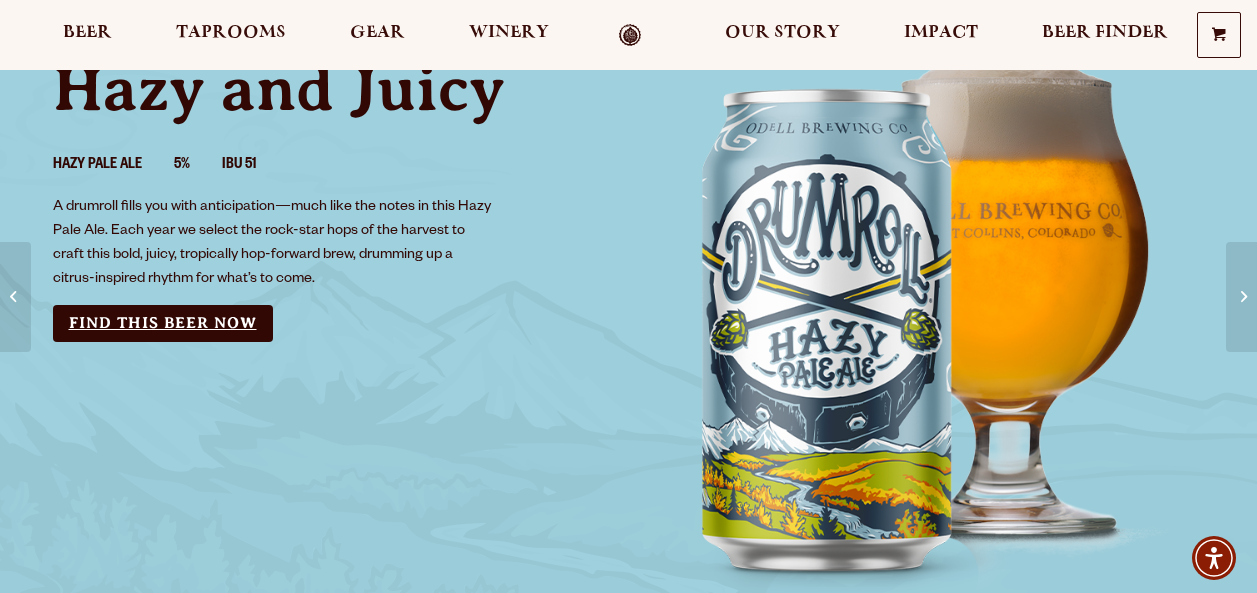click on "Find this Beer Now" at bounding box center (163, 323) 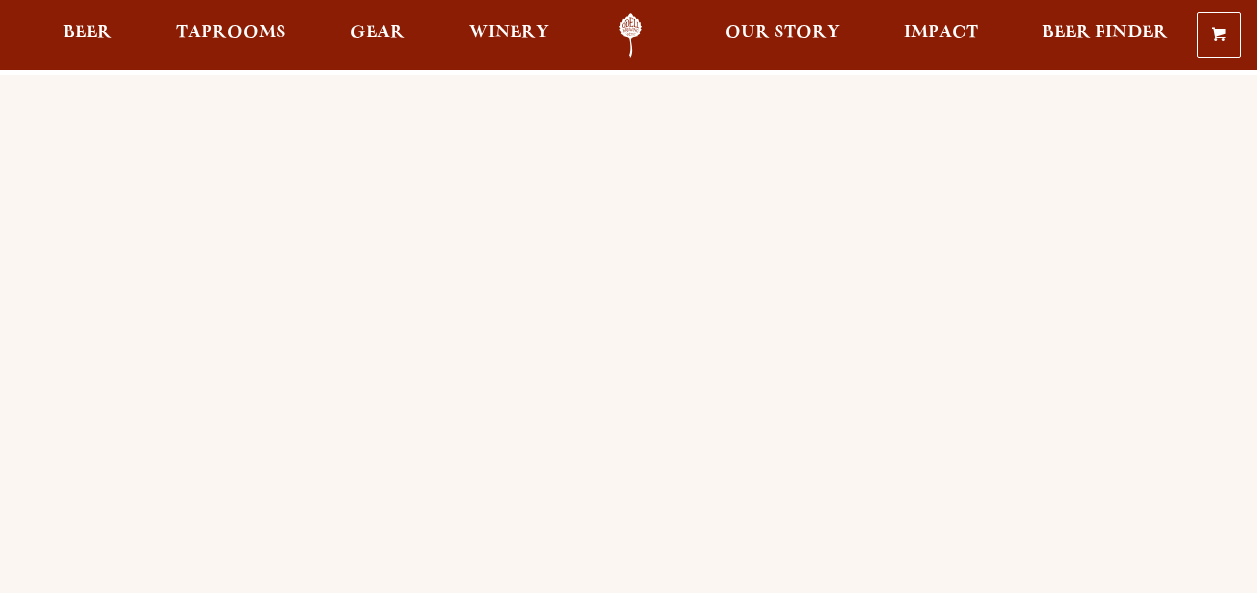 scroll, scrollTop: 0, scrollLeft: 0, axis: both 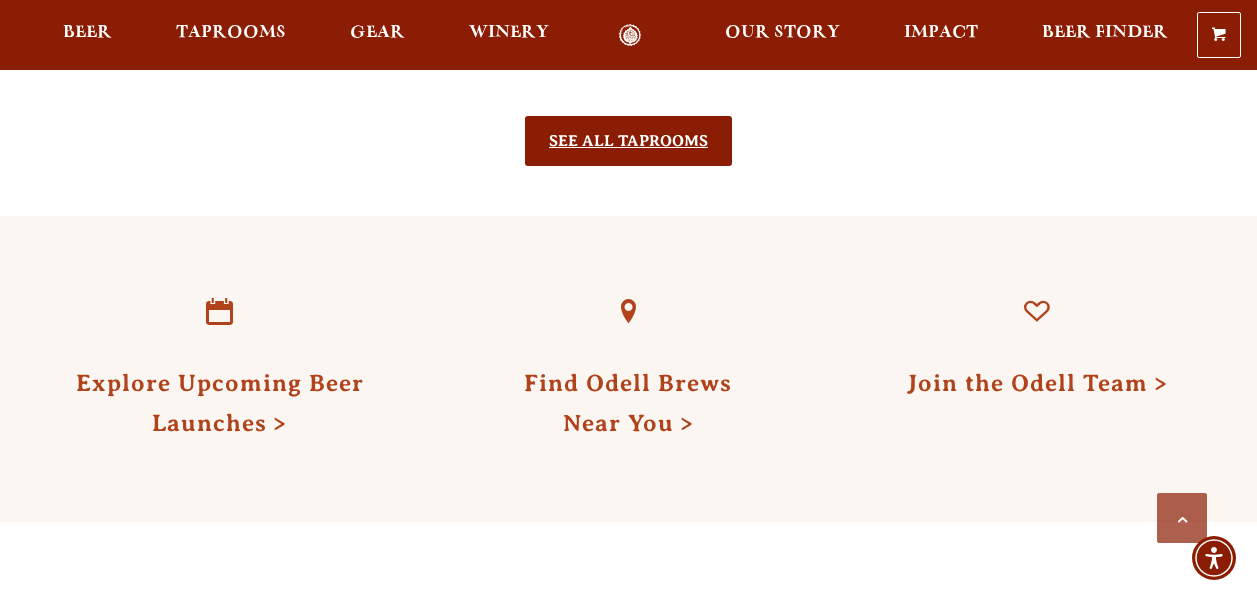 click on "See All Taprooms" at bounding box center [628, 141] 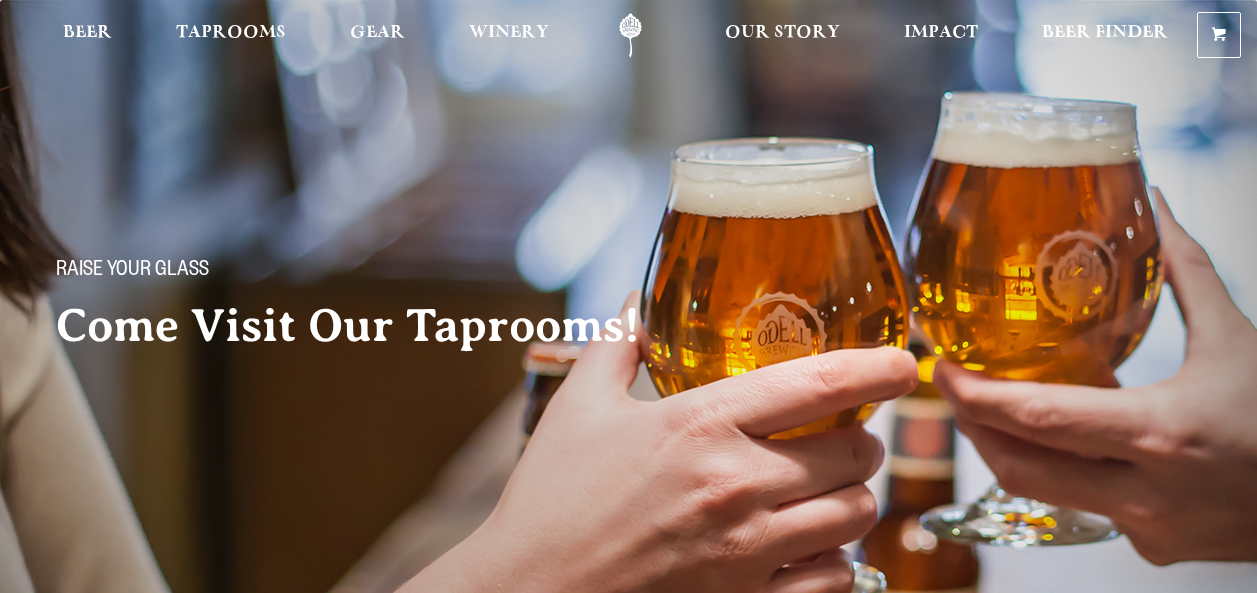 scroll, scrollTop: 0, scrollLeft: 0, axis: both 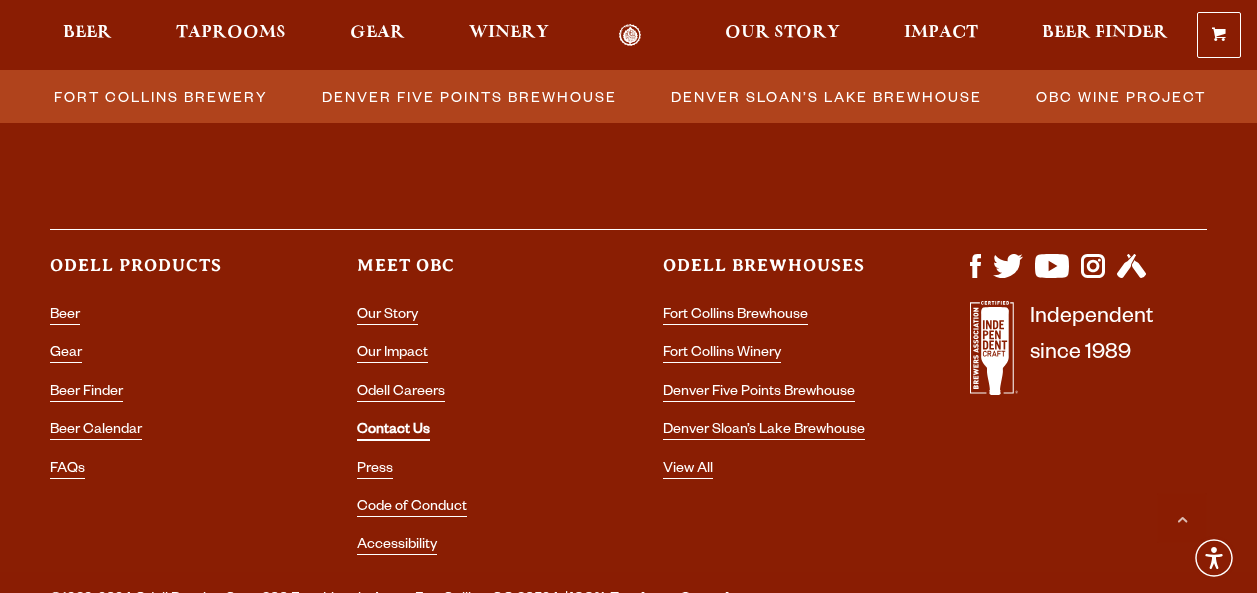 click on "Contact Us" at bounding box center (393, 432) 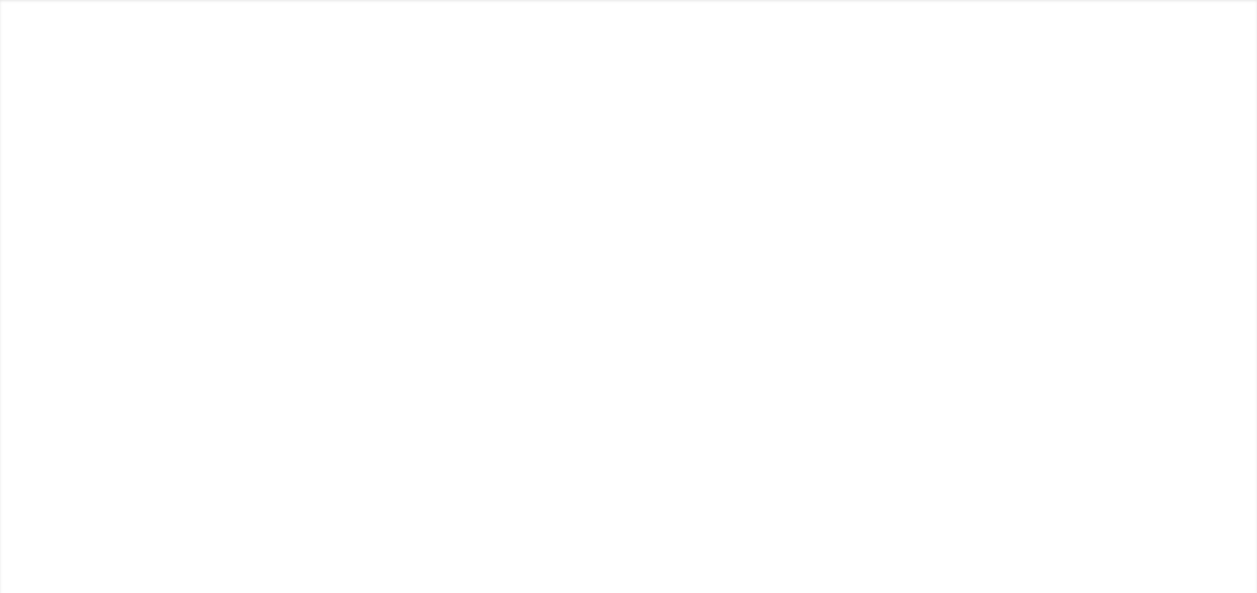 scroll, scrollTop: 0, scrollLeft: 0, axis: both 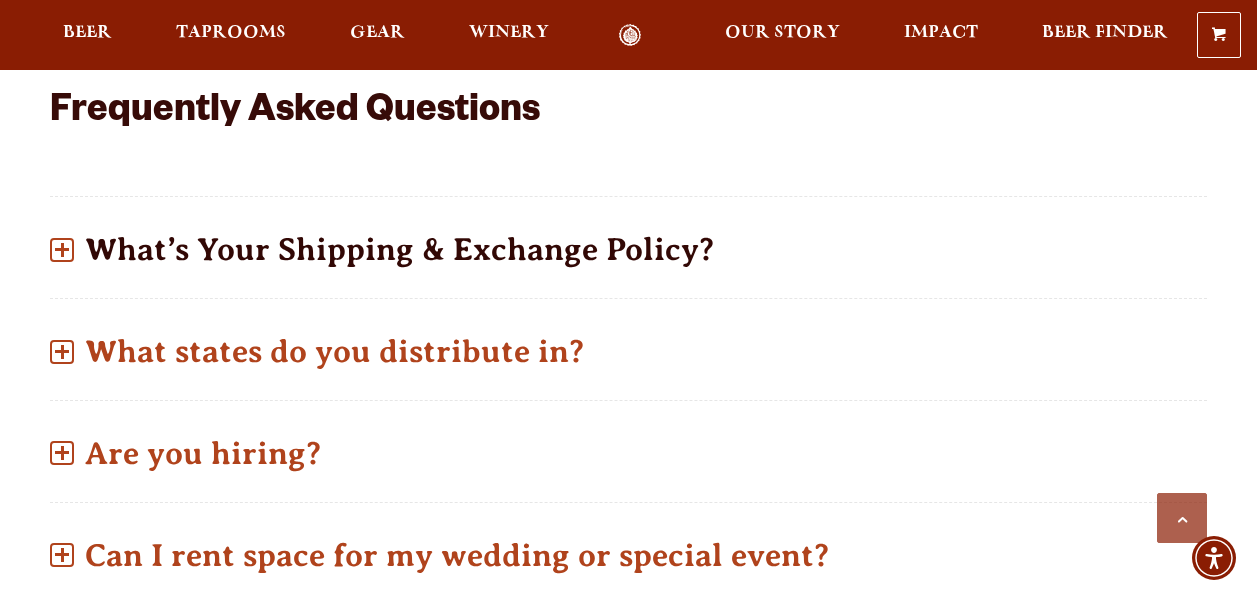 click at bounding box center [62, 250] 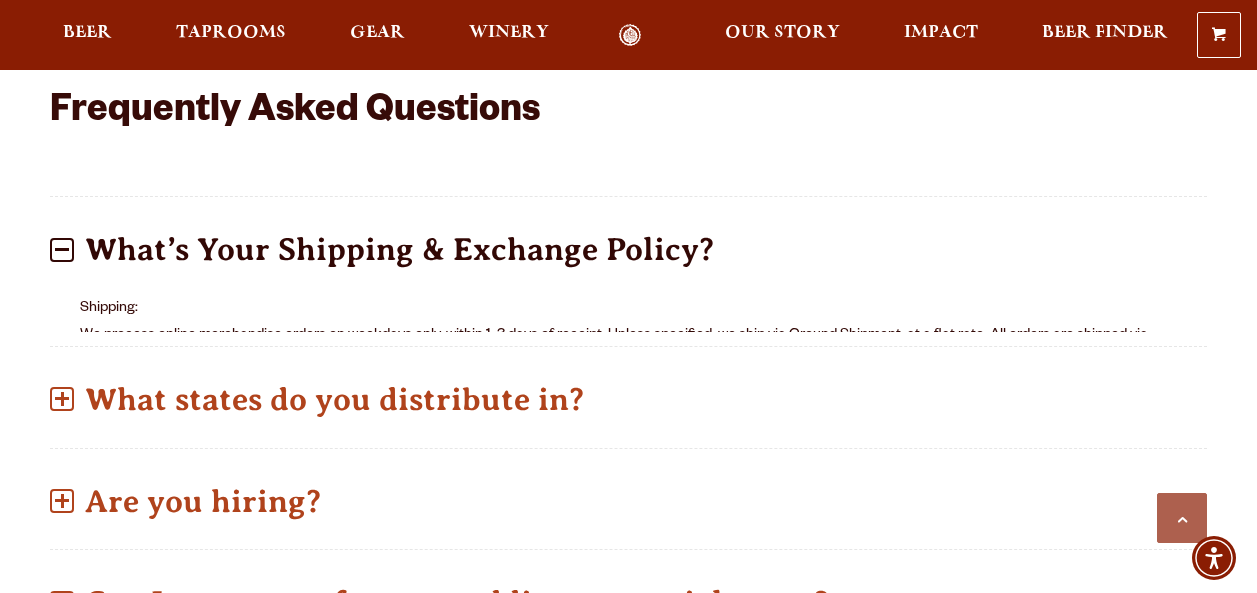 scroll, scrollTop: 1110, scrollLeft: 0, axis: vertical 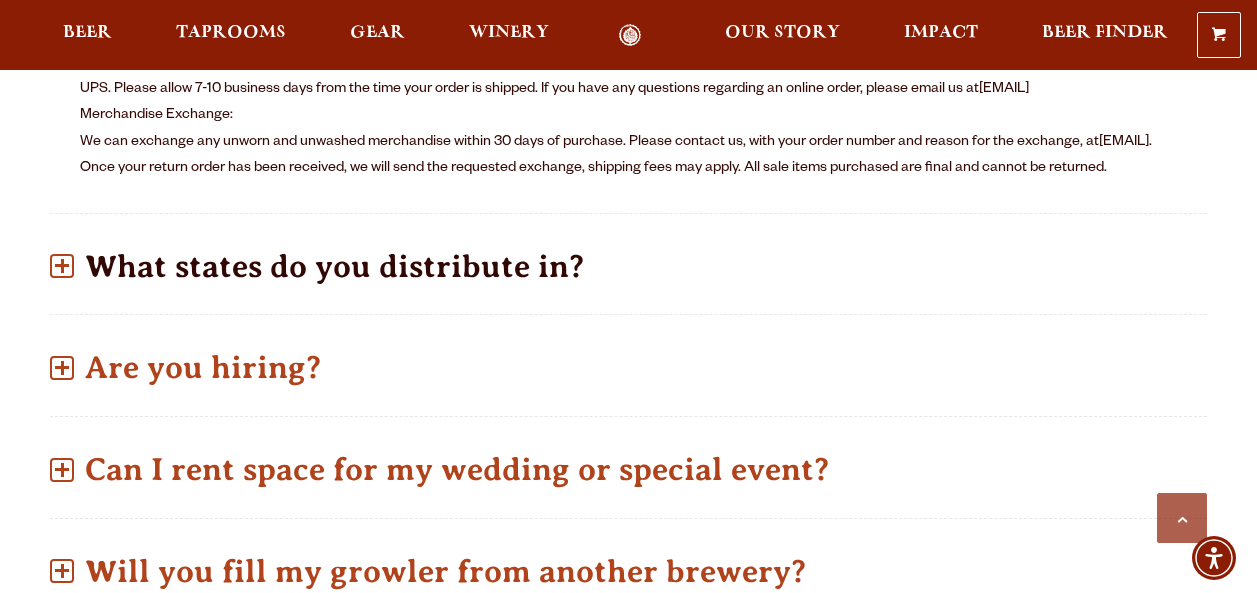 click at bounding box center (62, 266) 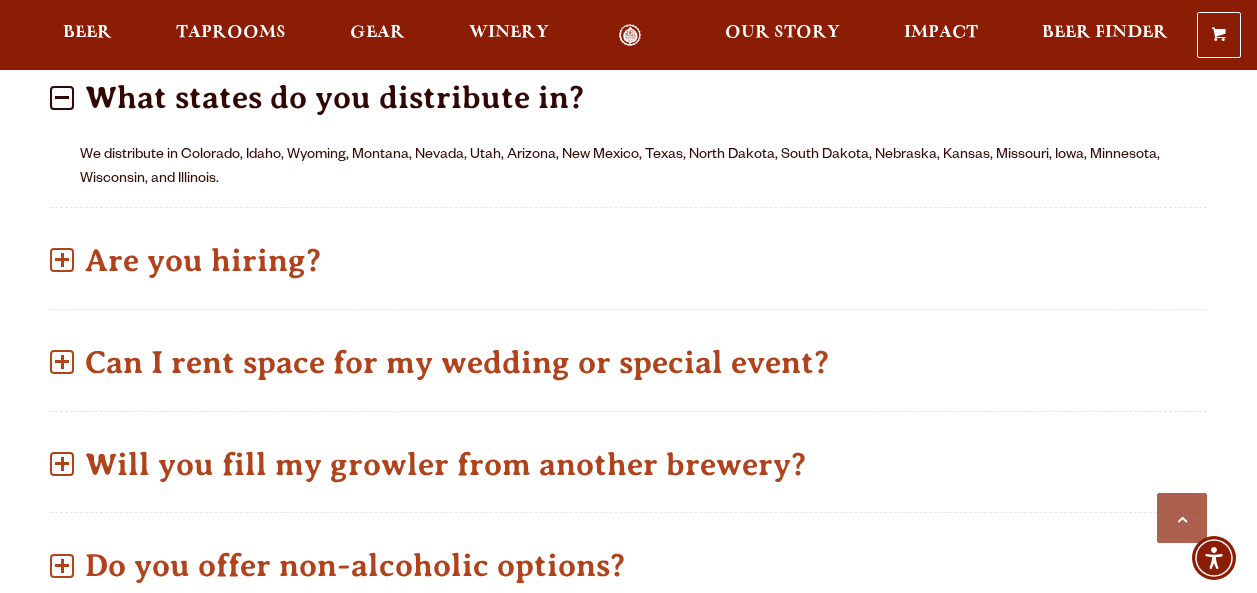 scroll, scrollTop: 1212, scrollLeft: 0, axis: vertical 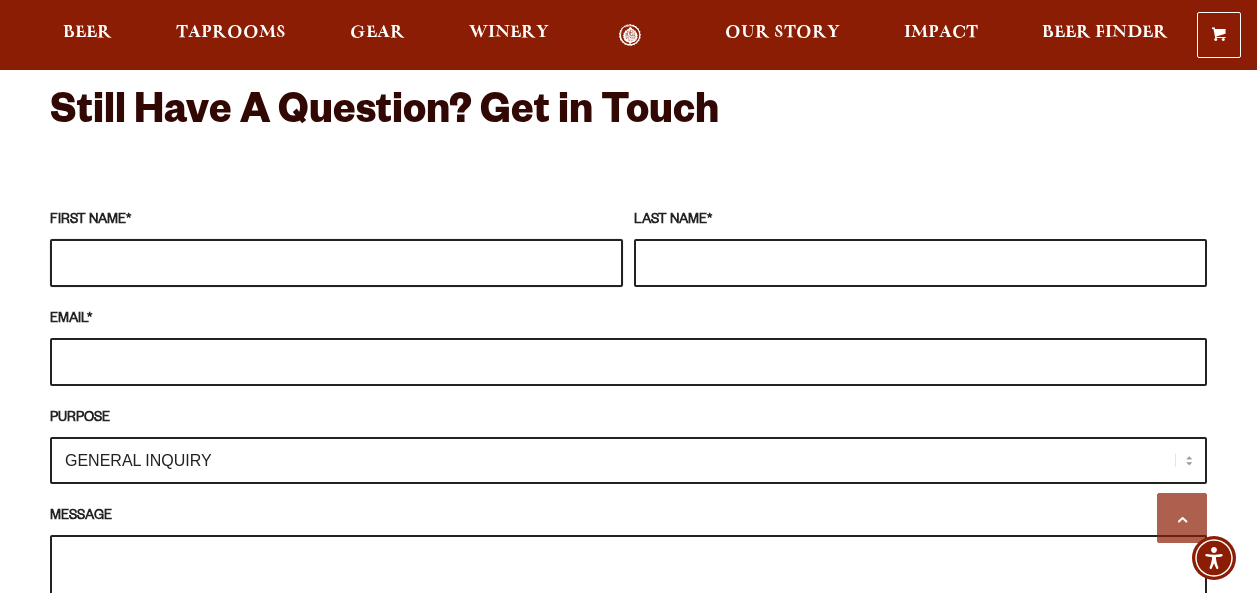 click on "[FIRST] [LAST]  *" at bounding box center (336, 263) 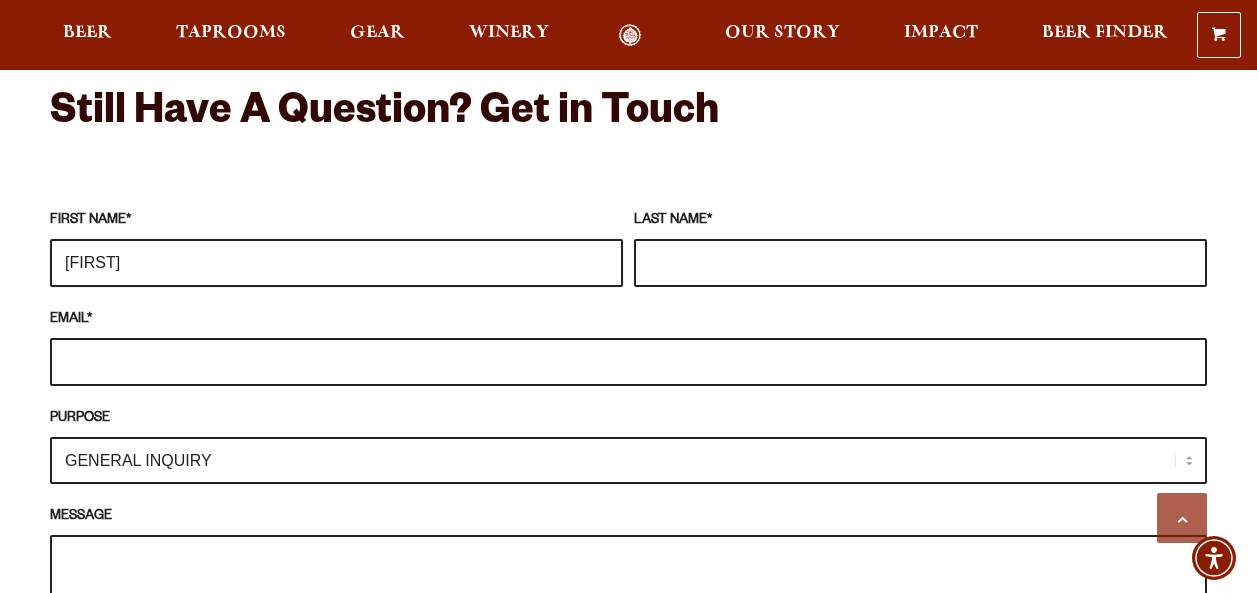 type on "[FIRST]" 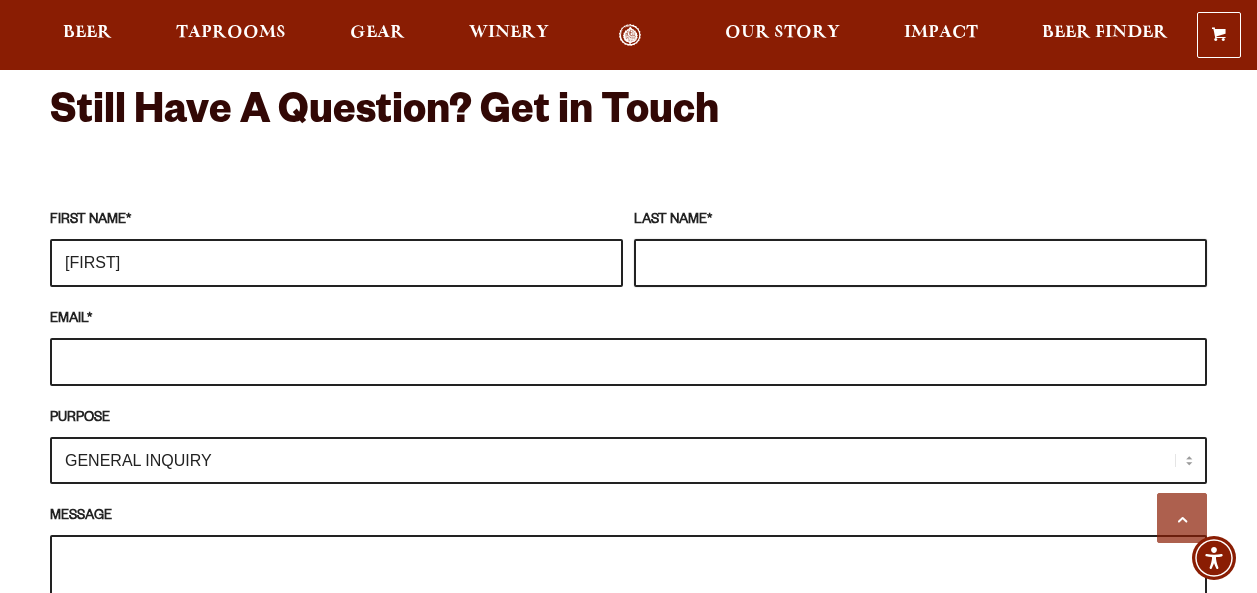 click on "[LAST] [NAME]  *" at bounding box center (920, 263) 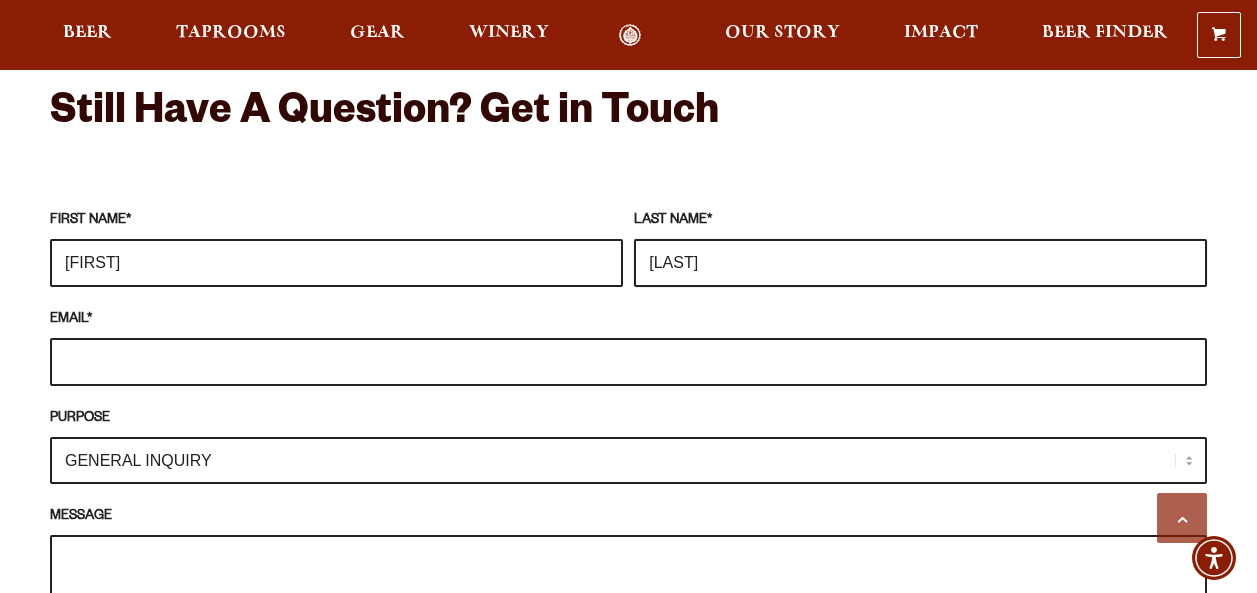 type on "[LAST]" 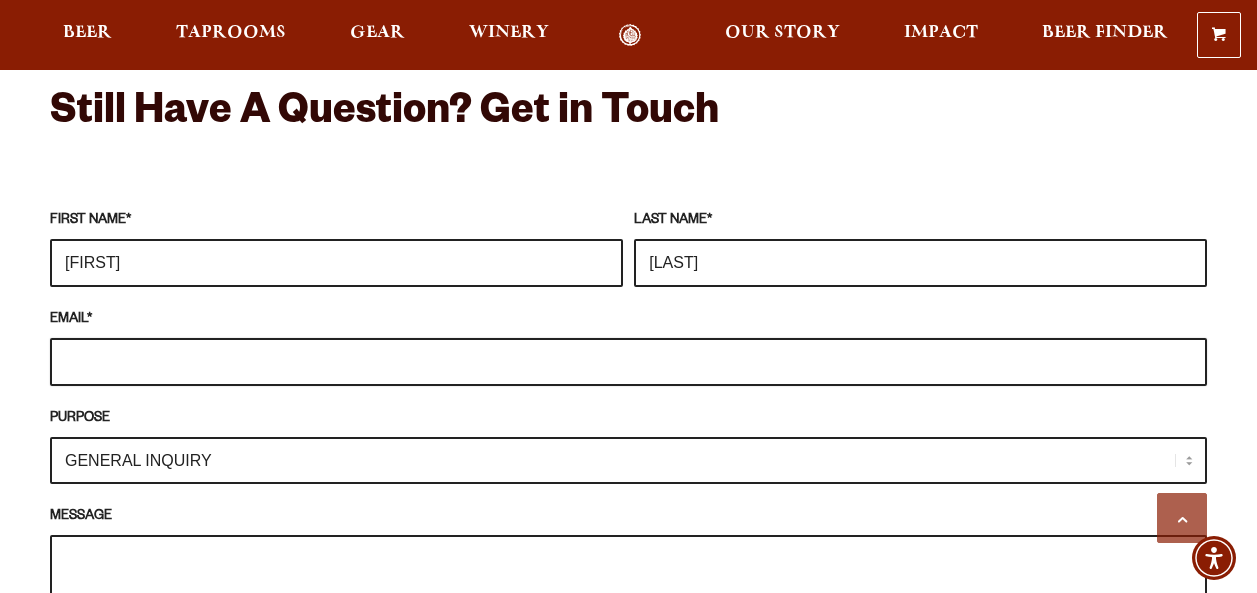 click on "EMAIL  *" at bounding box center (628, 362) 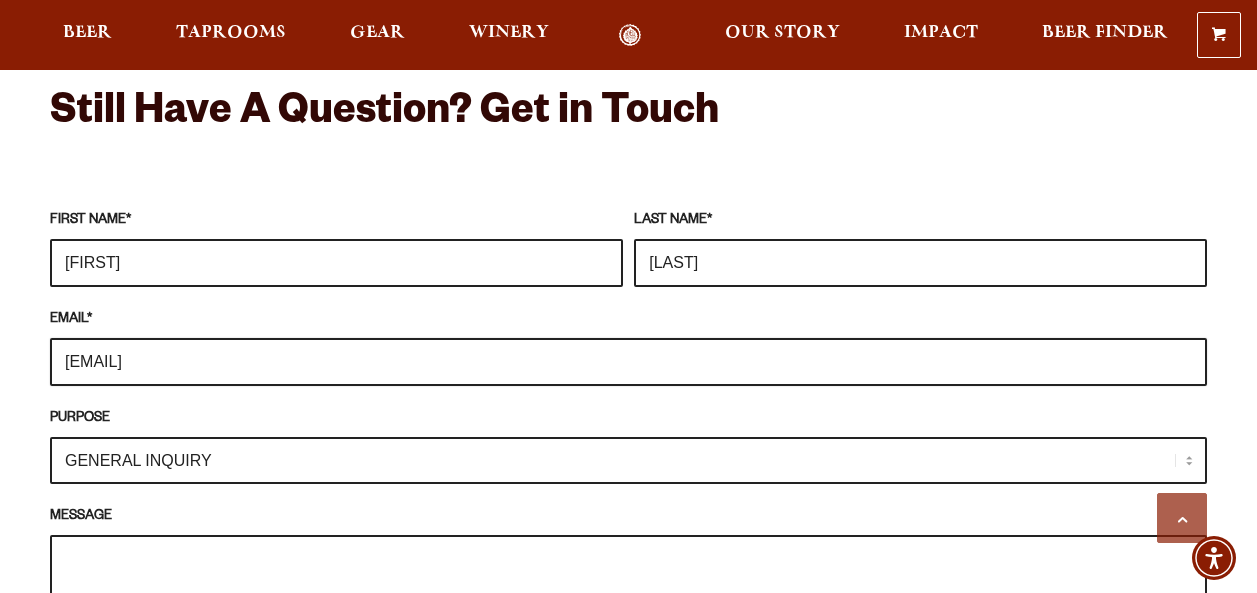 click on "[EMAIL]" at bounding box center [628, 362] 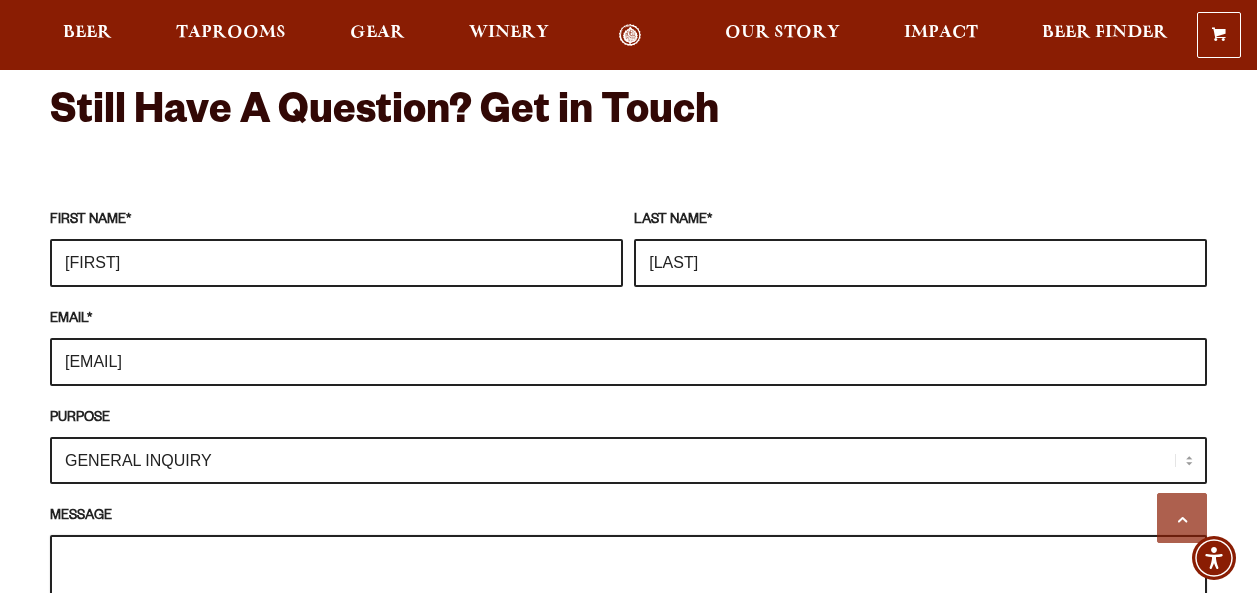 click on "MESSAGE" at bounding box center (628, 634) 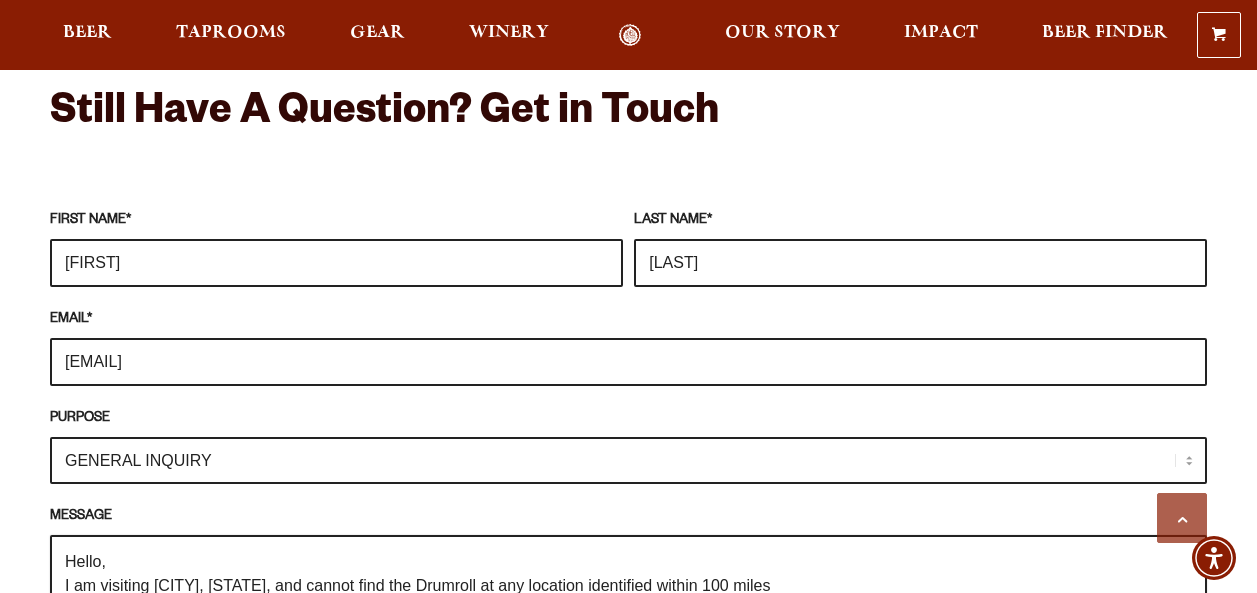 click on "Hello,
I am visiting [CITY], [STATE], and cannot find the Drumroll at any location identified within 100 miles" at bounding box center [628, 634] 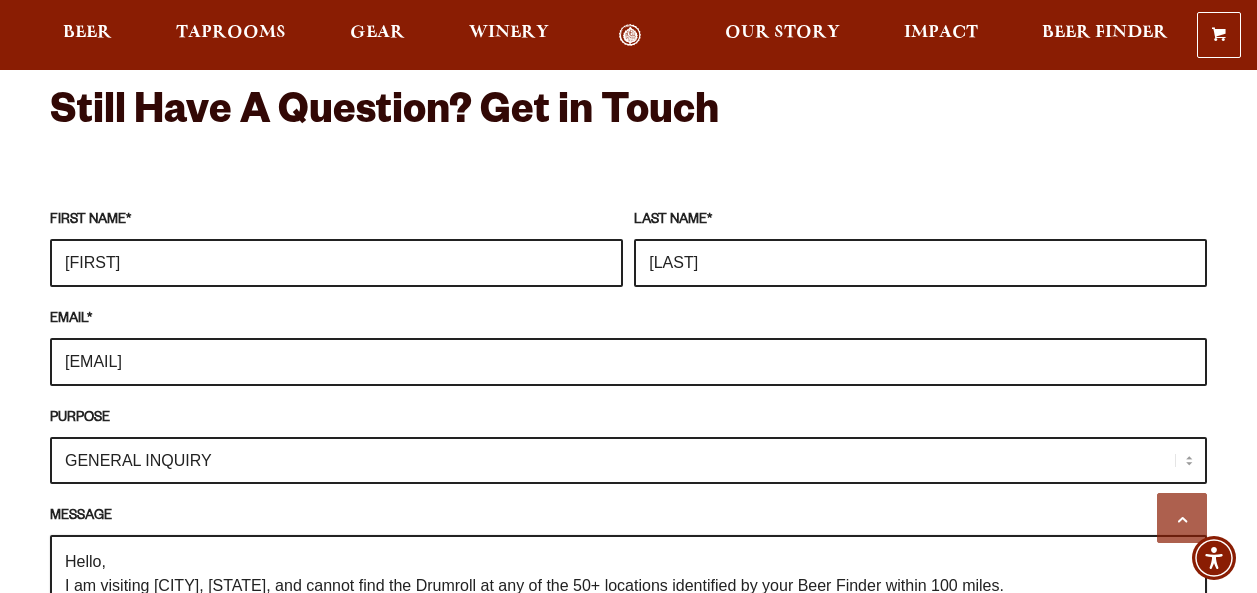 click on "Hello,
I am visiting [CITY], [STATE], and cannot find the Drumroll at any of the 50+ locations identified by your Beer Finder within 100 miles." at bounding box center (628, 634) 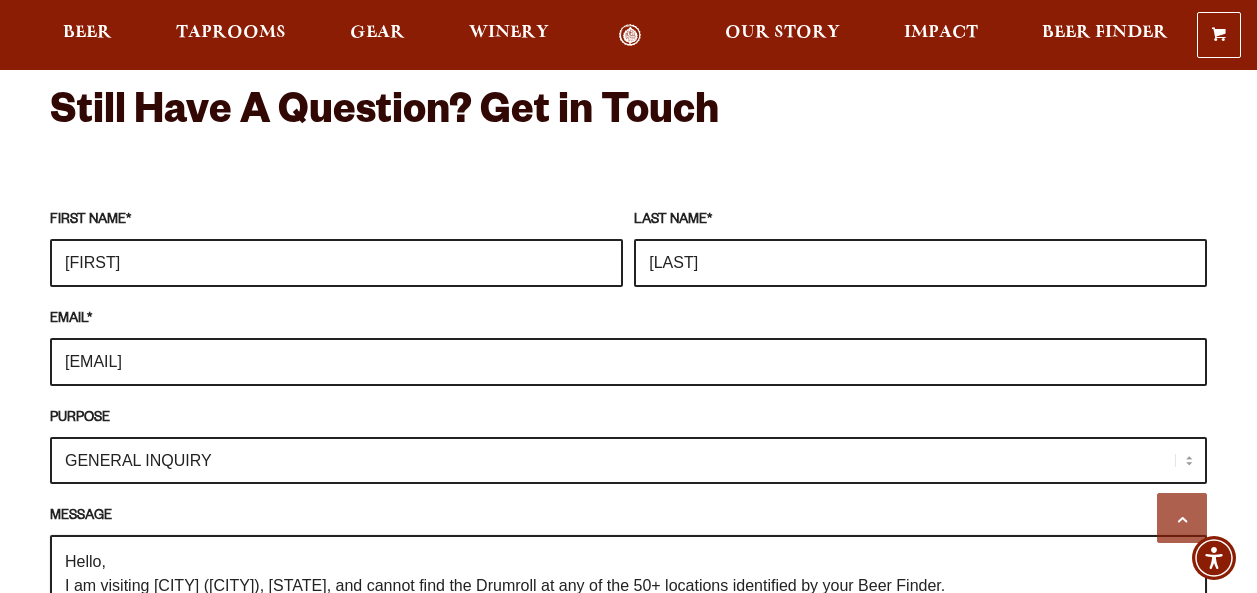 click on "Hello,
I am visiting [CITY] ([CITY]), [STATE], and cannot find the Drumroll at any of the 50+ locations identified by your Beer Finder." at bounding box center [628, 634] 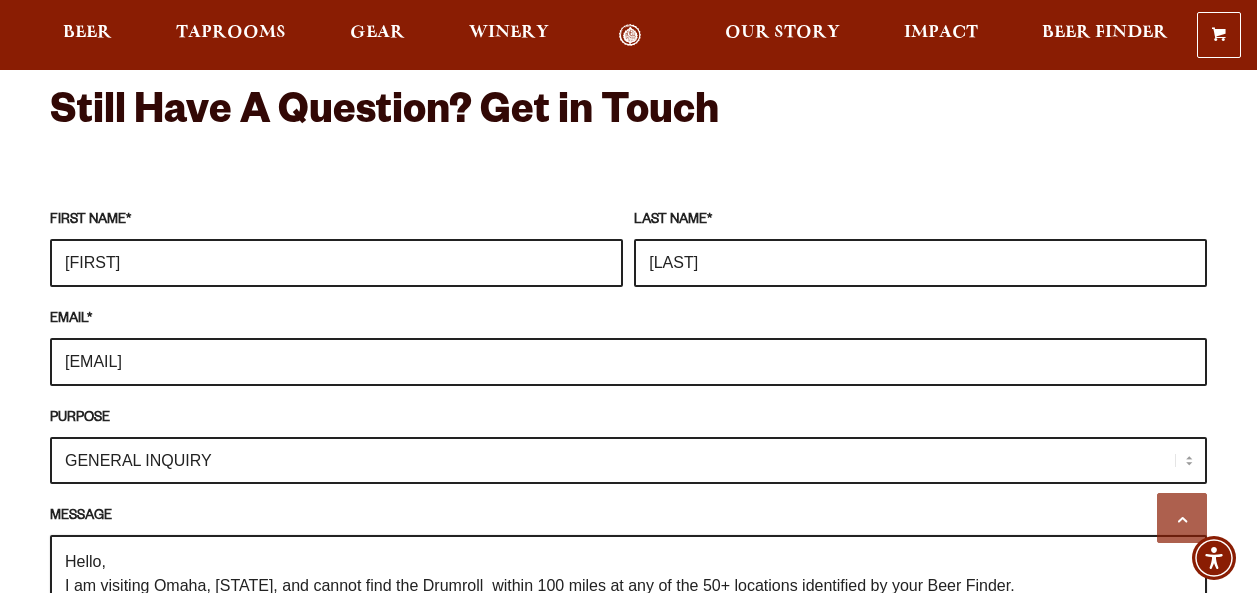 click on "Hello,
I am visiting Omaha, [STATE], and cannot find the Drumroll  within 100 miles at any of the 50+ locations identified by your Beer Finder." at bounding box center (628, 634) 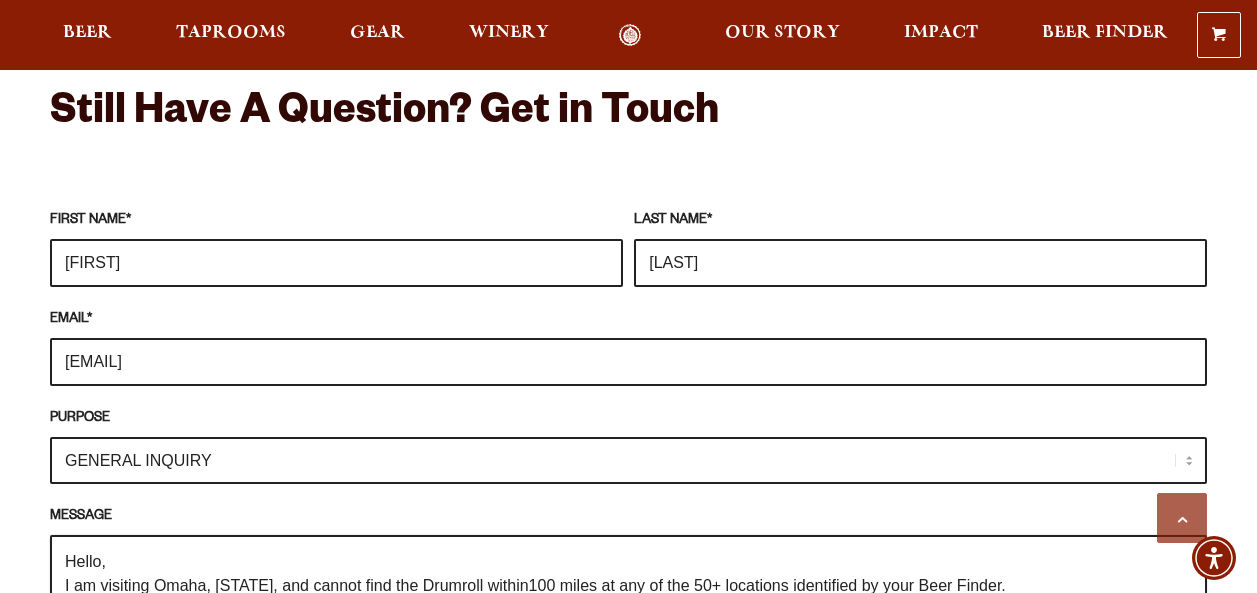 click on "Hello,
I am visiting Omaha, [STATE], and cannot find the Drumroll within100 miles at any of the 50+ locations identified by your Beer Finder." at bounding box center (628, 634) 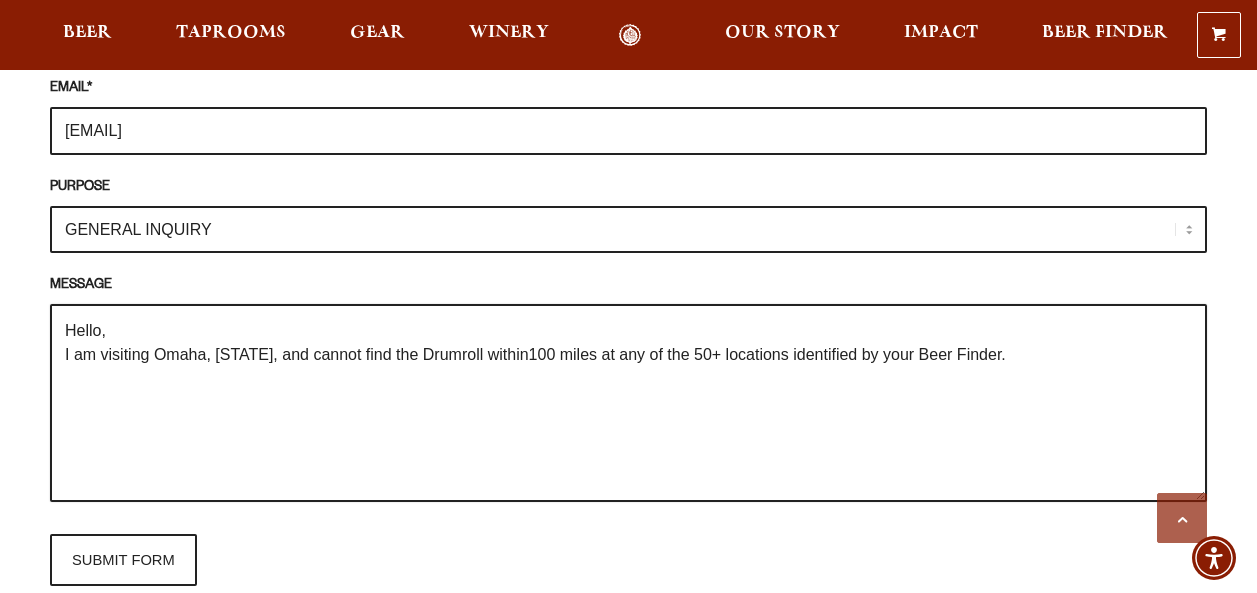 scroll, scrollTop: 2107, scrollLeft: 0, axis: vertical 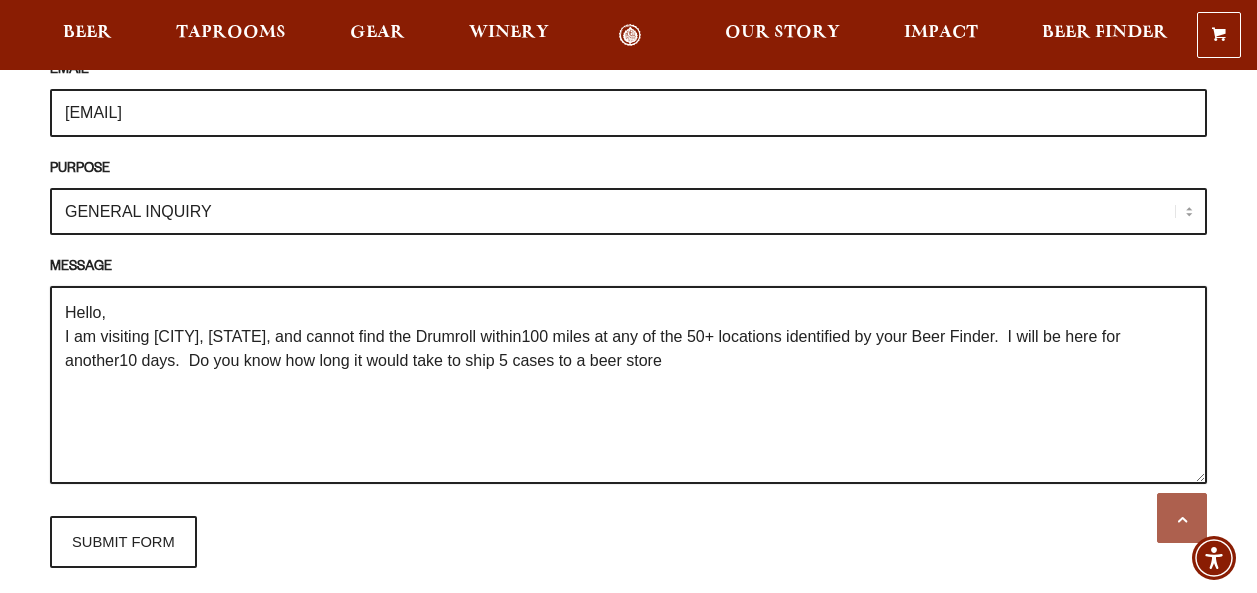 click on "Hello,
I am visiting [CITY], [STATE], and cannot find the Drumroll within100 miles at any of the 50+ locations identified by your Beer Finder.  I will be here for another10 days.  Do you know how long it would take to ship 5 cases to a beer store" at bounding box center (628, 385) 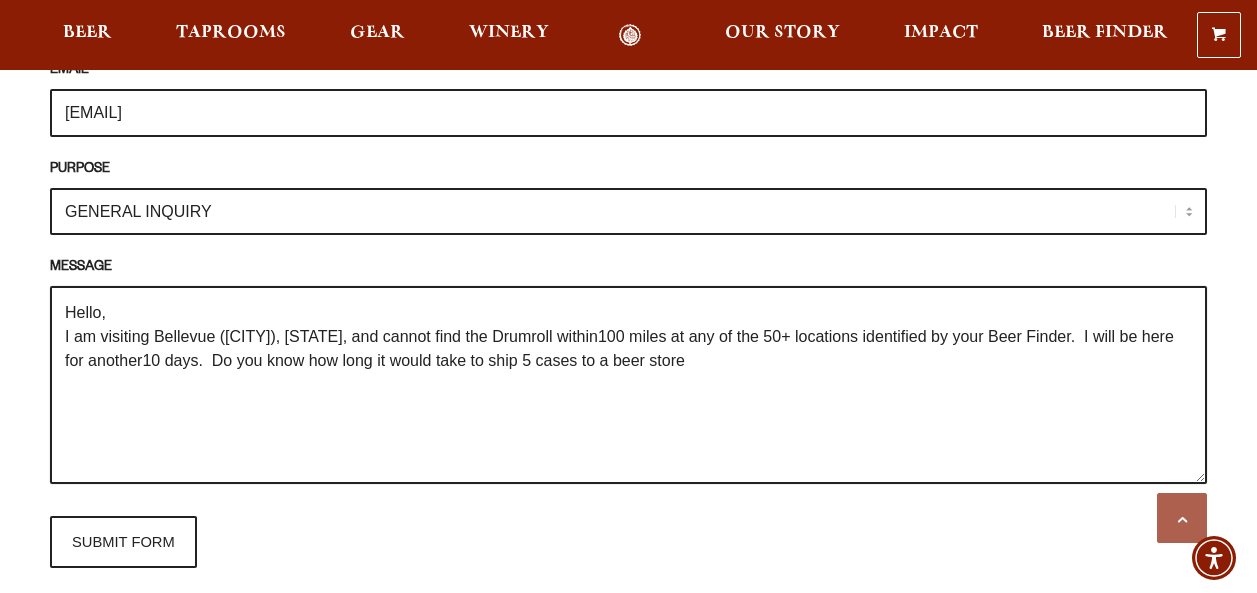 click on "Hello,
I am visiting Bellevue ([CITY]), [STATE], and cannot find the Drumroll within100 miles at any of the 50+ locations identified by your Beer Finder.  I will be here for another10 days.  Do you know how long it would take to ship 5 cases to a beer store" at bounding box center (628, 385) 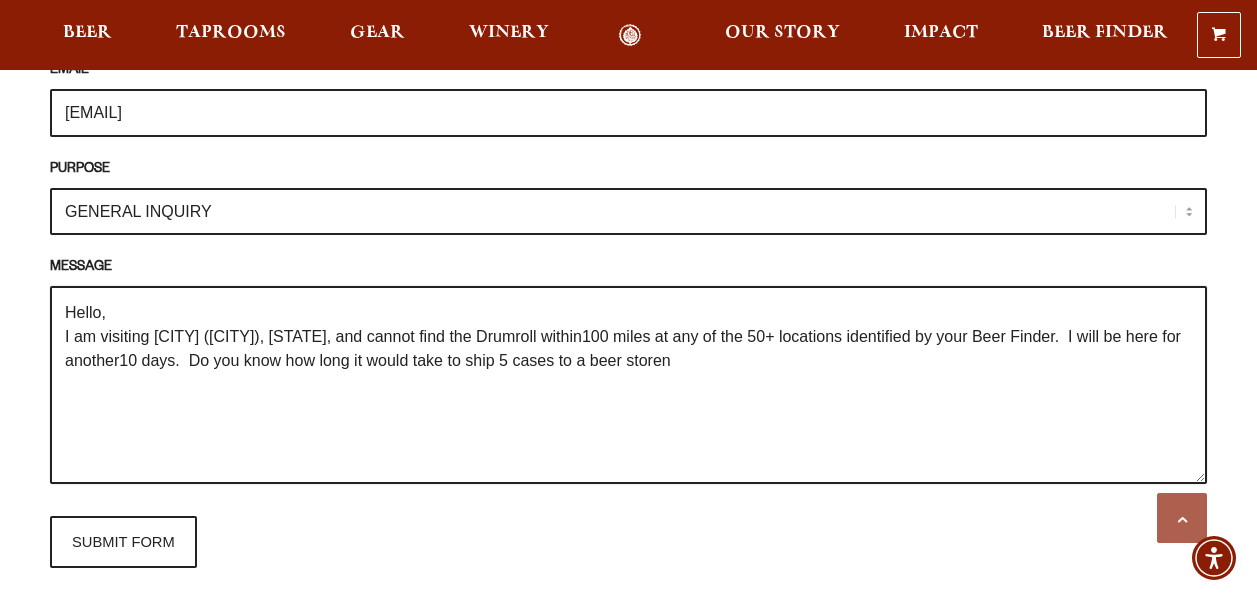 click on "Hello,
I am visiting [CITY] ([CITY]), [STATE], and cannot find the Drumroll within100 miles at any of the 50+ locations identified by your Beer Finder.  I will be here for another10 days.  Do you know how long it would take to ship 5 cases to a beer storen" at bounding box center [628, 385] 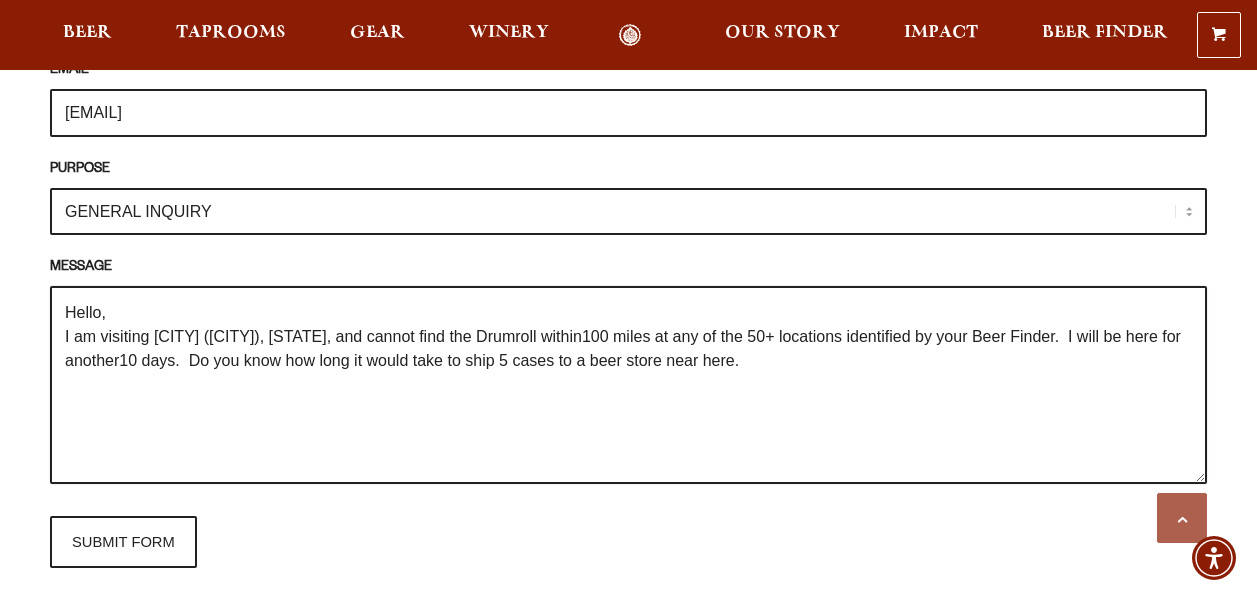 click on "Hello,
I am visiting [CITY] ([CITY]), [STATE], and cannot find the Drumroll within100 miles at any of the 50+ locations identified by your Beer Finder.  I will be here for another10 days.  Do you know how long it would take to ship 5 cases to a beer store near here." at bounding box center (628, 385) 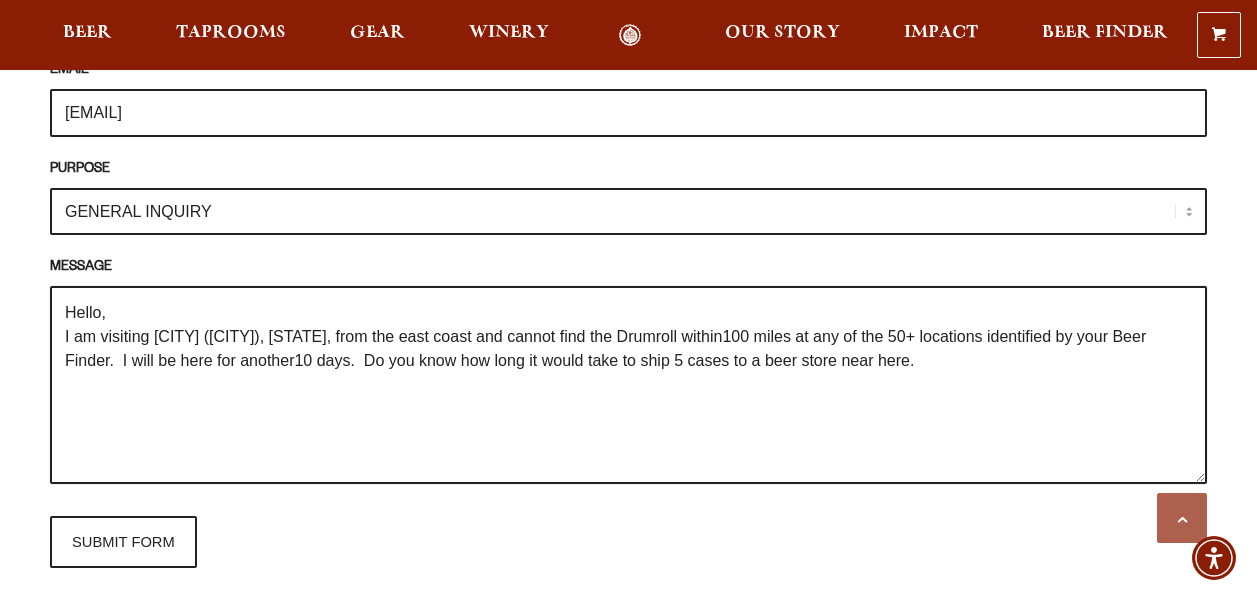 click on "Hello,
I am visiting [CITY] ([CITY]), [STATE], from the east coast and cannot find the Drumroll within100 miles at any of the 50+ locations identified by your Beer Finder.  I will be here for another10 days.  Do you know how long it would take to ship 5 cases to a beer store near here." at bounding box center [628, 385] 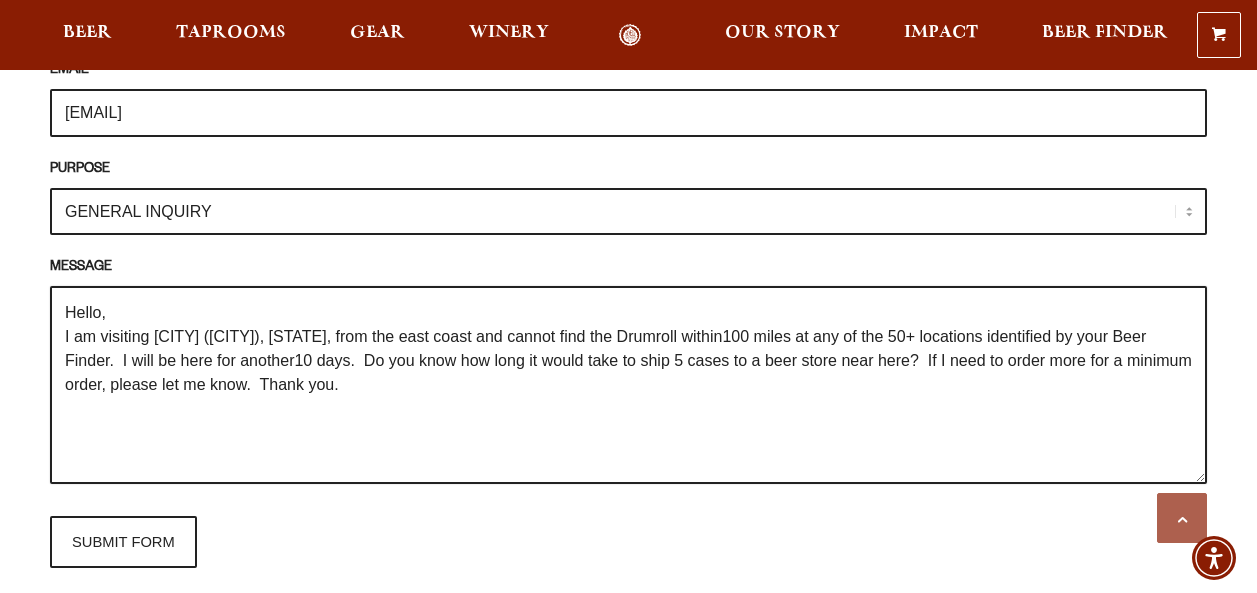 click on "Hello,
I am visiting [CITY] ([CITY]), [STATE], from the east coast and cannot find the Drumroll within100 miles at any of the 50+ locations identified by your Beer Finder.  I will be here for another10 days.  Do you know how long it would take to ship 5 cases to a beer store near here?  If I need to order more for a minimum order, please let me know.  Thank you." at bounding box center (628, 385) 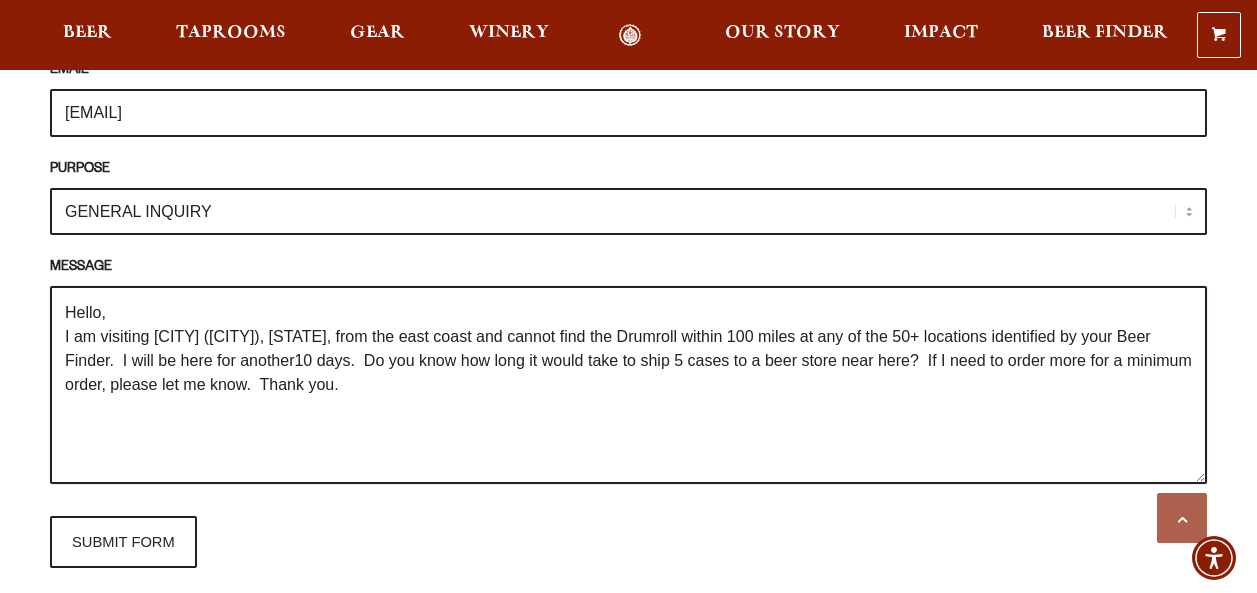 click on "Hello,
I am visiting [CITY] ([CITY]), [STATE], from the east coast and cannot find the Drumroll within 100 miles at any of the 50+ locations identified by your Beer Finder.  I will be here for another10 days.  Do you know how long it would take to ship 5 cases to a beer store near here?  If I need to order more for a minimum order, please let me know.  Thank you." at bounding box center (628, 385) 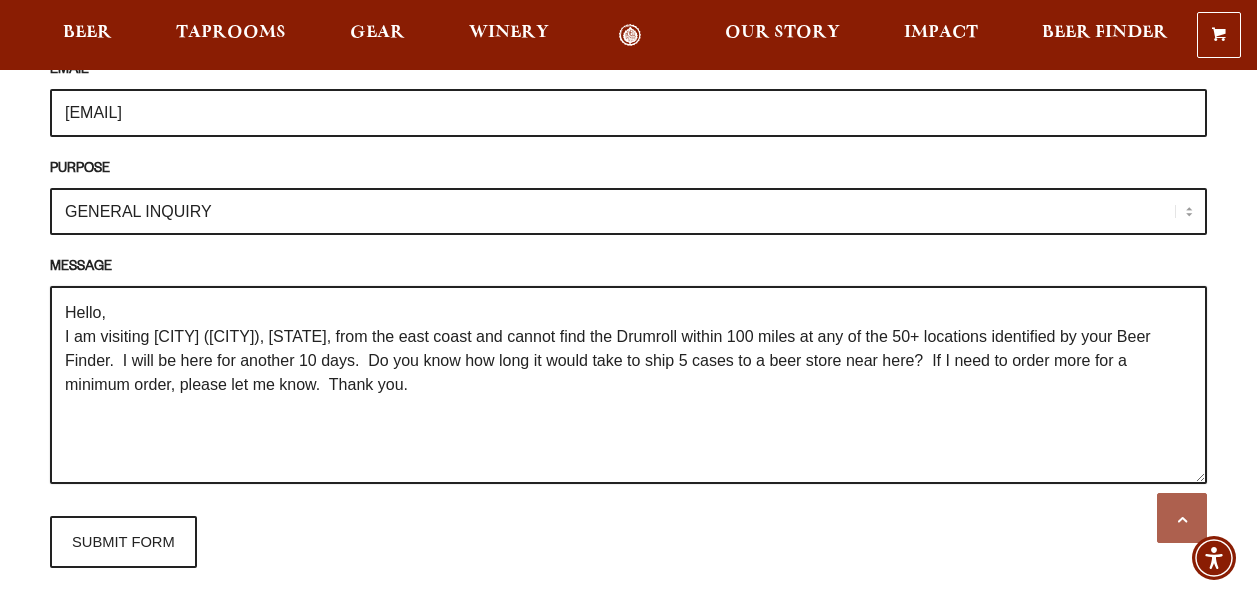 click on "Hello,
I am visiting [CITY] ([CITY]), [STATE], from the east coast and cannot find the Drumroll within 100 miles at any of the 50+ locations identified by your Beer Finder.  I will be here for another 10 days.  Do you know how long it would take to ship 5 cases to a beer store near here?  If I need to order more for a minimum order, please let me know.  Thank you." at bounding box center (628, 385) 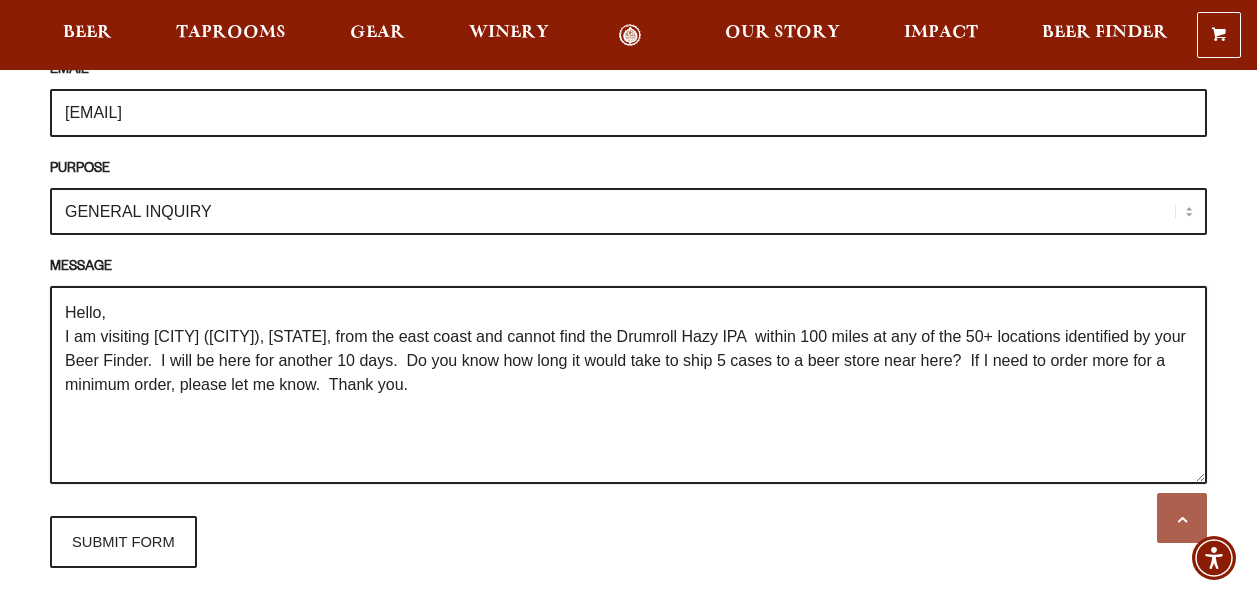 click on "Hello,
I am visiting [CITY] ([CITY]), [STATE], from the east coast and cannot find the Drumroll Hazy IPA  within 100 miles at any of the 50+ locations identified by your Beer Finder.  I will be here for another 10 days.  Do you know how long it would take to ship 5 cases to a beer store near here?  If I need to order more for a minimum order, please let me know.  Thank you." at bounding box center (628, 385) 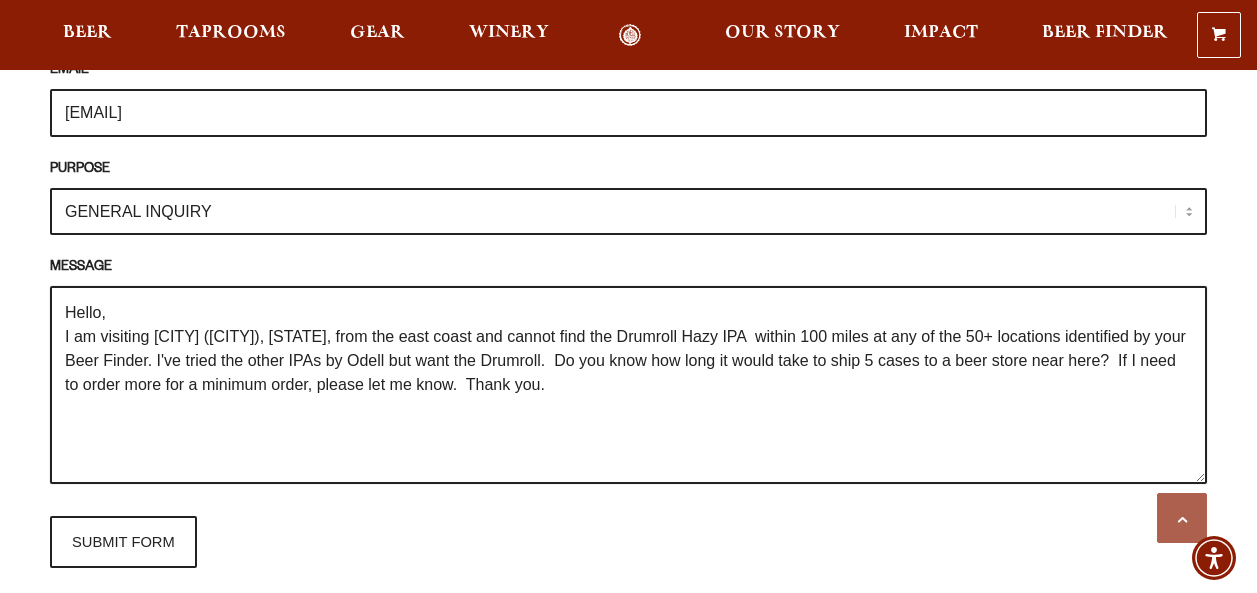 click on "Hello,
I am visiting [CITY] ([CITY]), [STATE], from the east coast and cannot find the Drumroll Hazy IPA  within 100 miles at any of the 50+ locations identified by your Beer Finder. I've tried the other IPAs by Odell but want the Drumroll.  Do you know how long it would take to ship 5 cases to a beer store near here?  If I need to order more for a minimum order, please let me know.  Thank you." at bounding box center [628, 385] 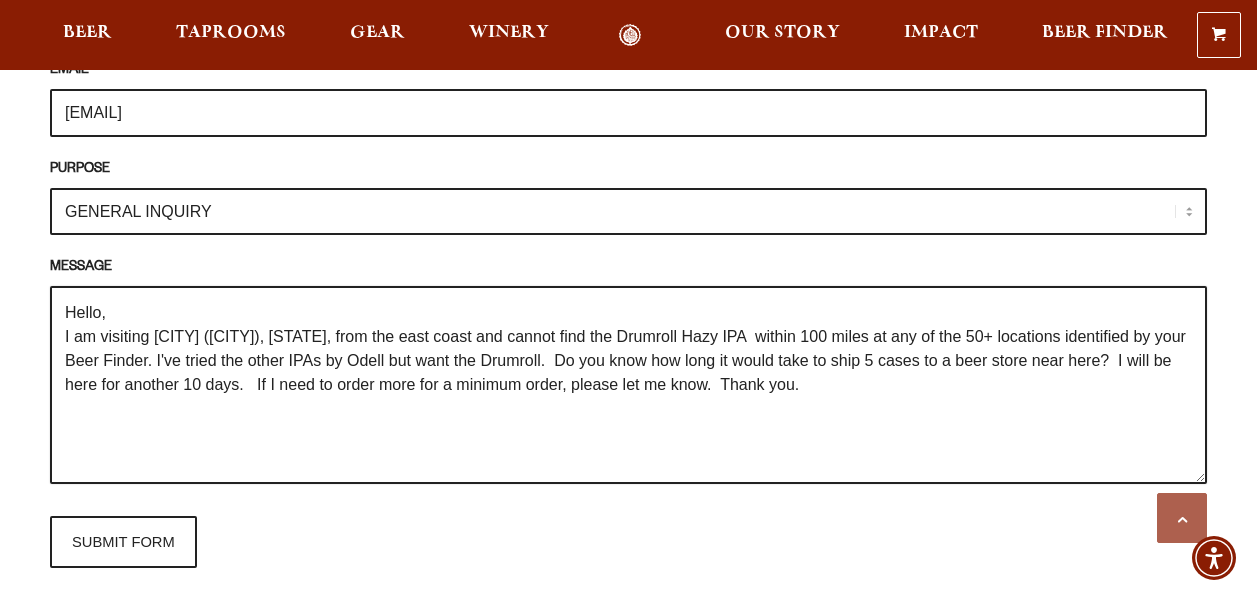 click on "Hello,
I am visiting [CITY] ([CITY]), [STATE], from the east coast and cannot find the Drumroll Hazy IPA  within 100 miles at any of the 50+ locations identified by your Beer Finder. I've tried the other IPAs by Odell but want the Drumroll.  Do you know how long it would take to ship 5 cases to a beer store near here?  I will be here for another 10 days.   If I need to order more for a minimum order, please let me know.  Thank you." at bounding box center [628, 385] 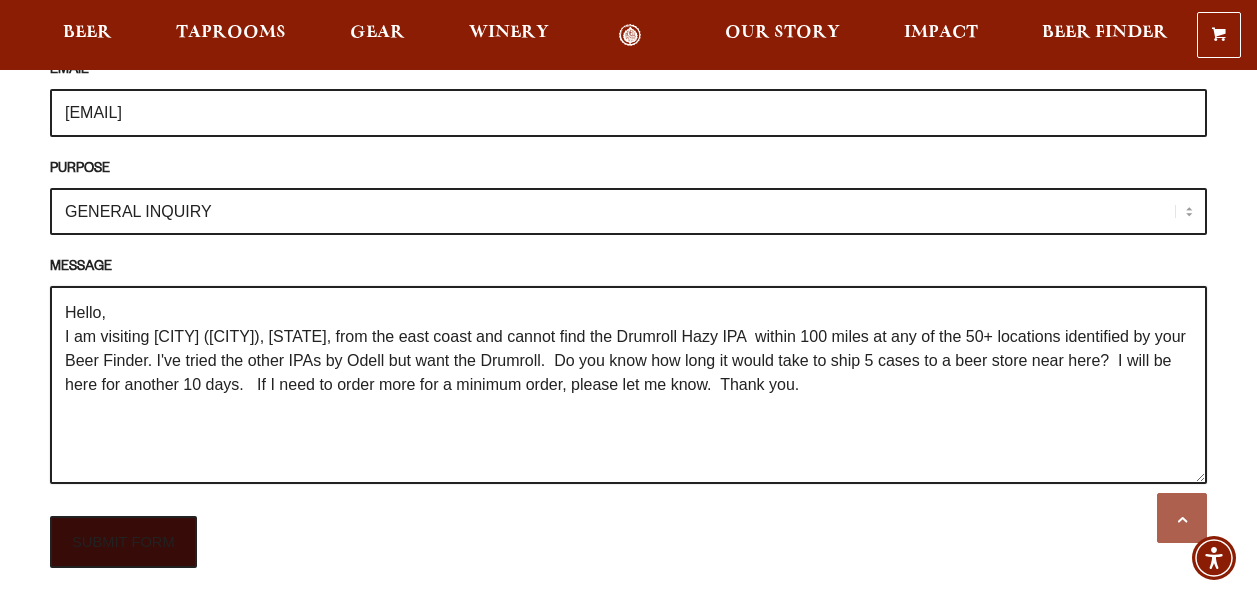 type on "Hello,
I am visiting [CITY] ([CITY]), [STATE], from the east coast and cannot find the Drumroll Hazy IPA  within 100 miles at any of the 50+ locations identified by your Beer Finder. I've tried the other IPAs by Odell but want the Drumroll.  Do you know how long it would take to ship 5 cases to a beer store near here?  I will be here for another 10 days.   If I need to order more for a minimum order, please let me know.  Thank you." 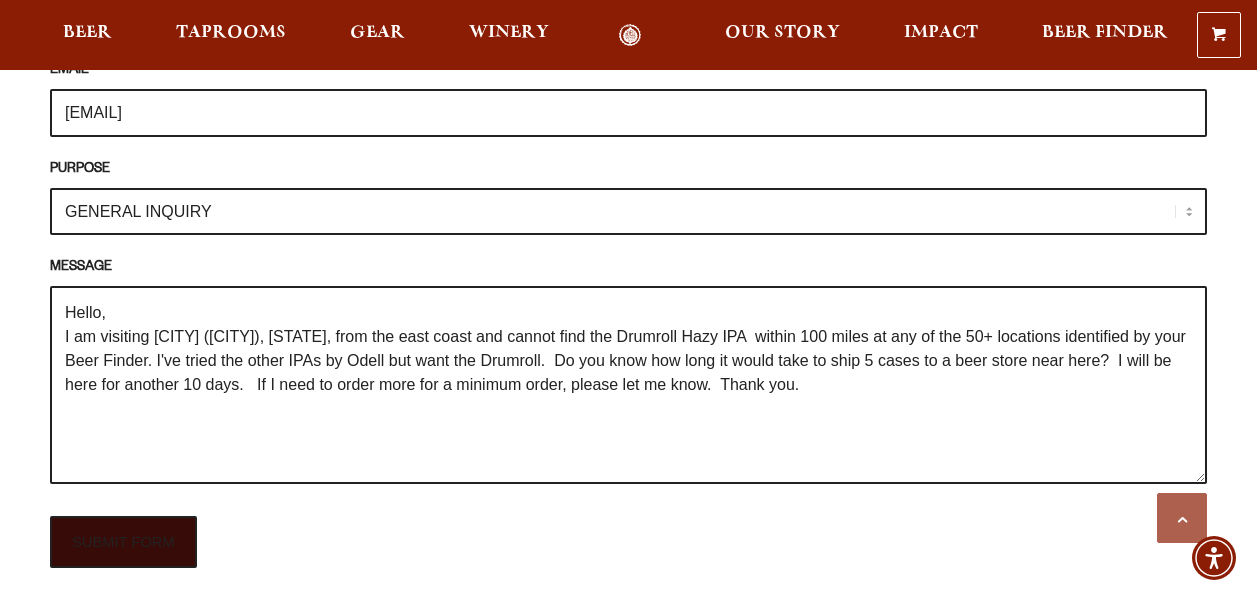 click on "SUBMIT FORM" at bounding box center [123, 542] 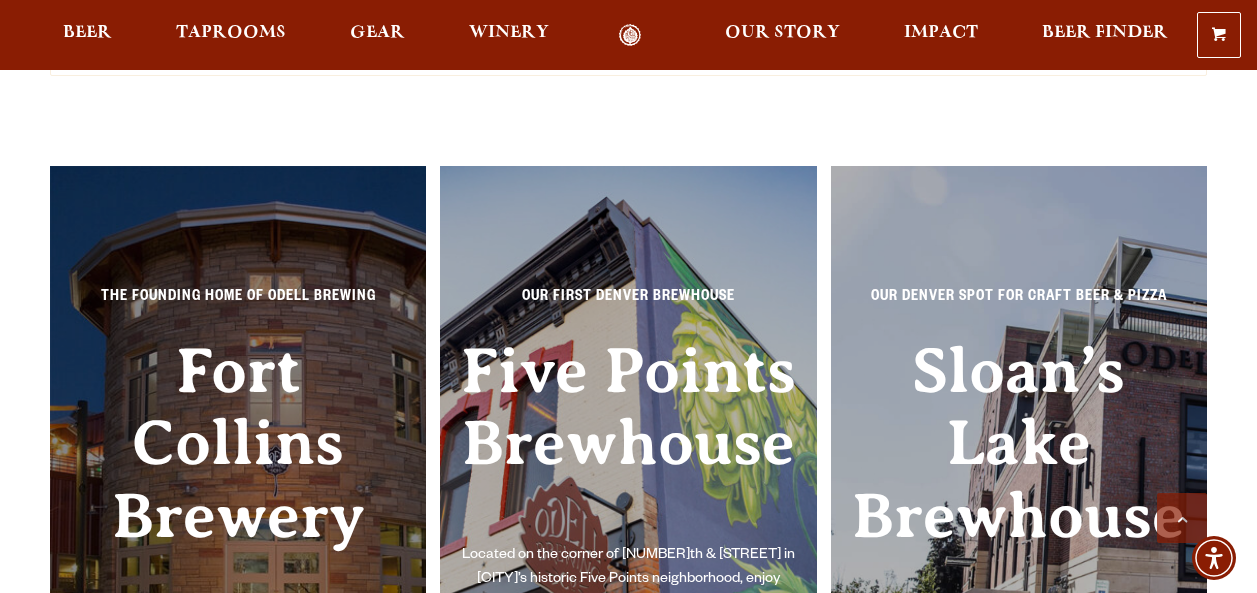 scroll, scrollTop: 2059, scrollLeft: 0, axis: vertical 